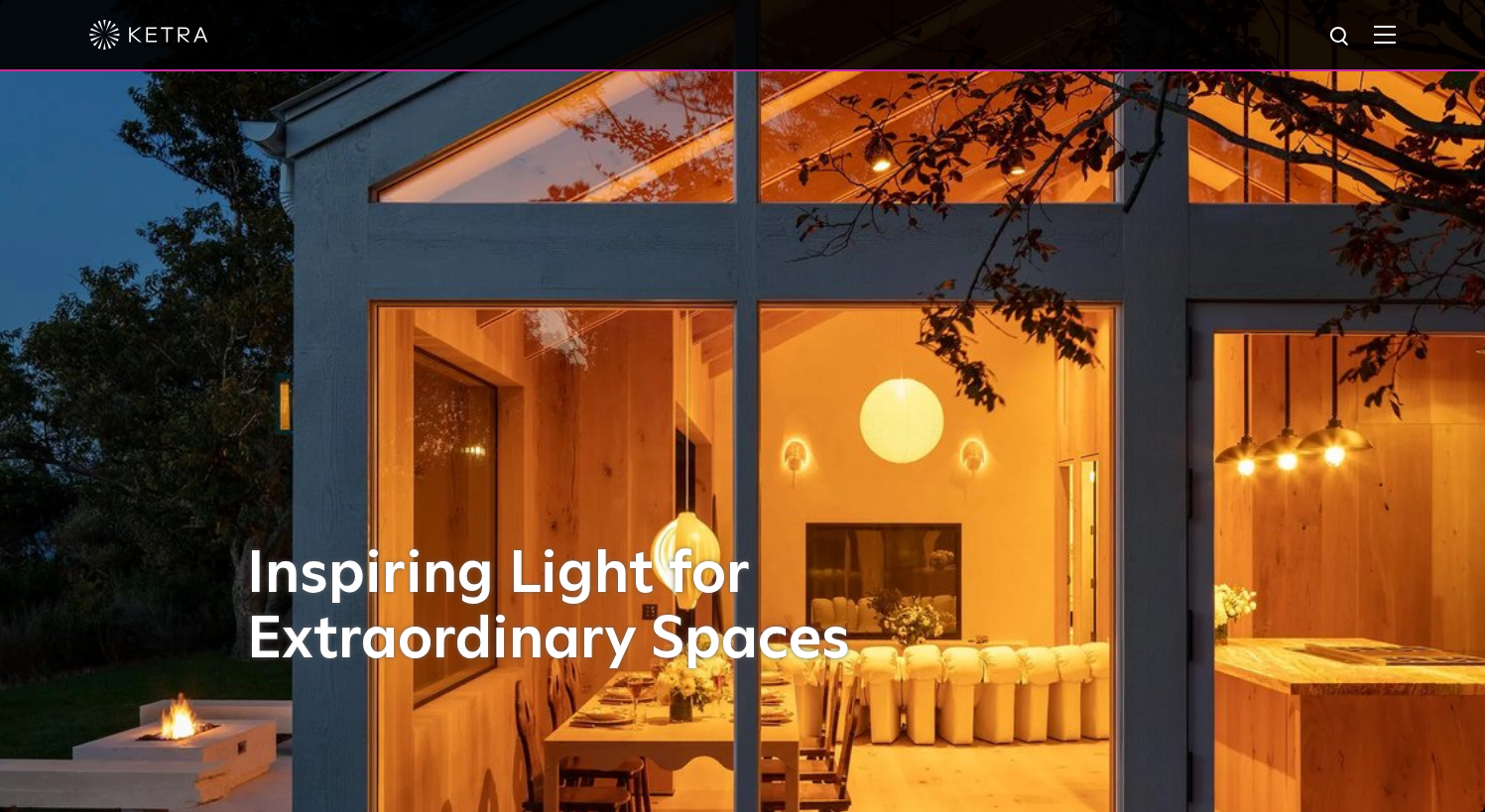 scroll, scrollTop: 0, scrollLeft: 0, axis: both 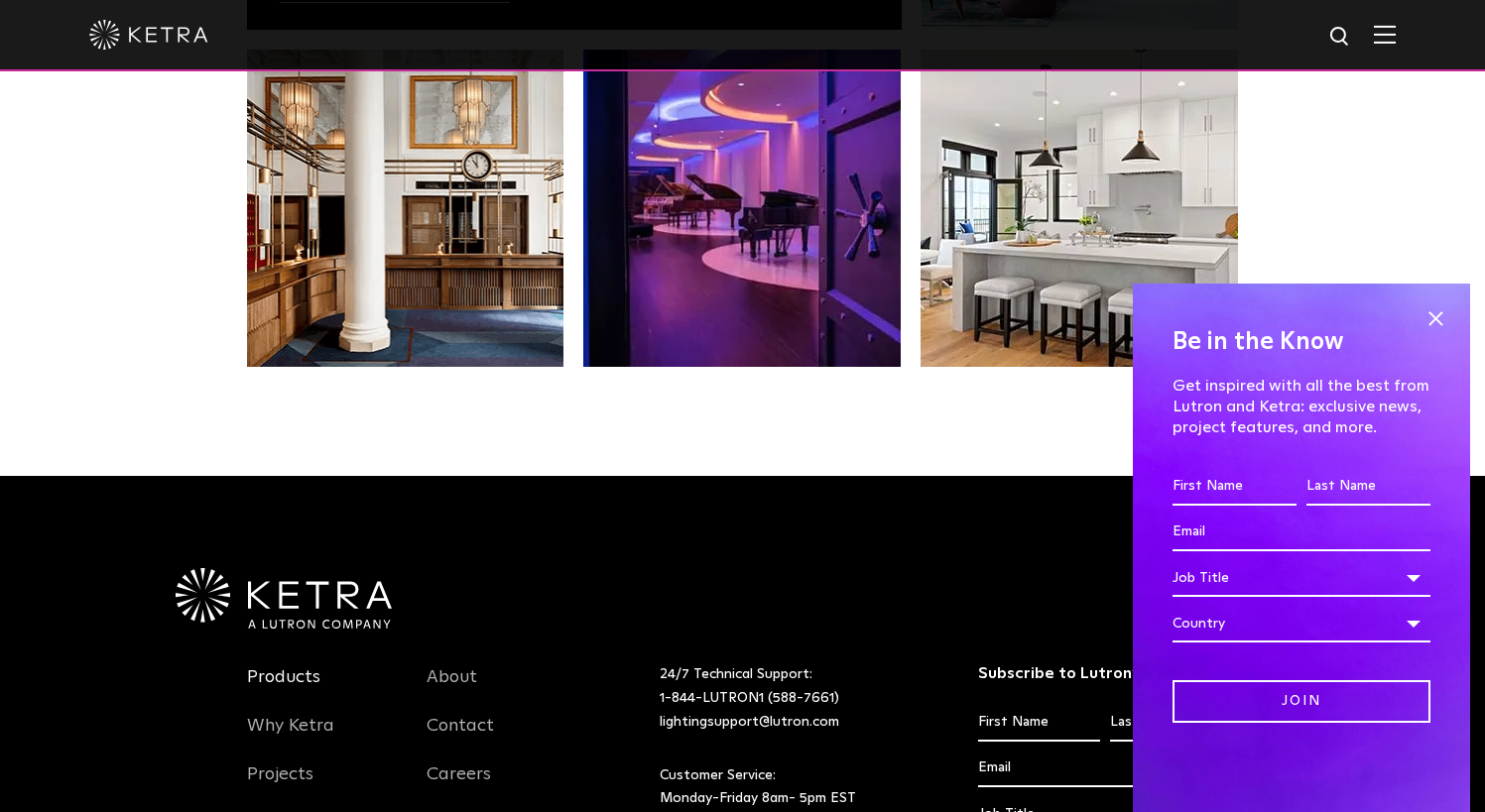 click on "Products" at bounding box center [284, 689] 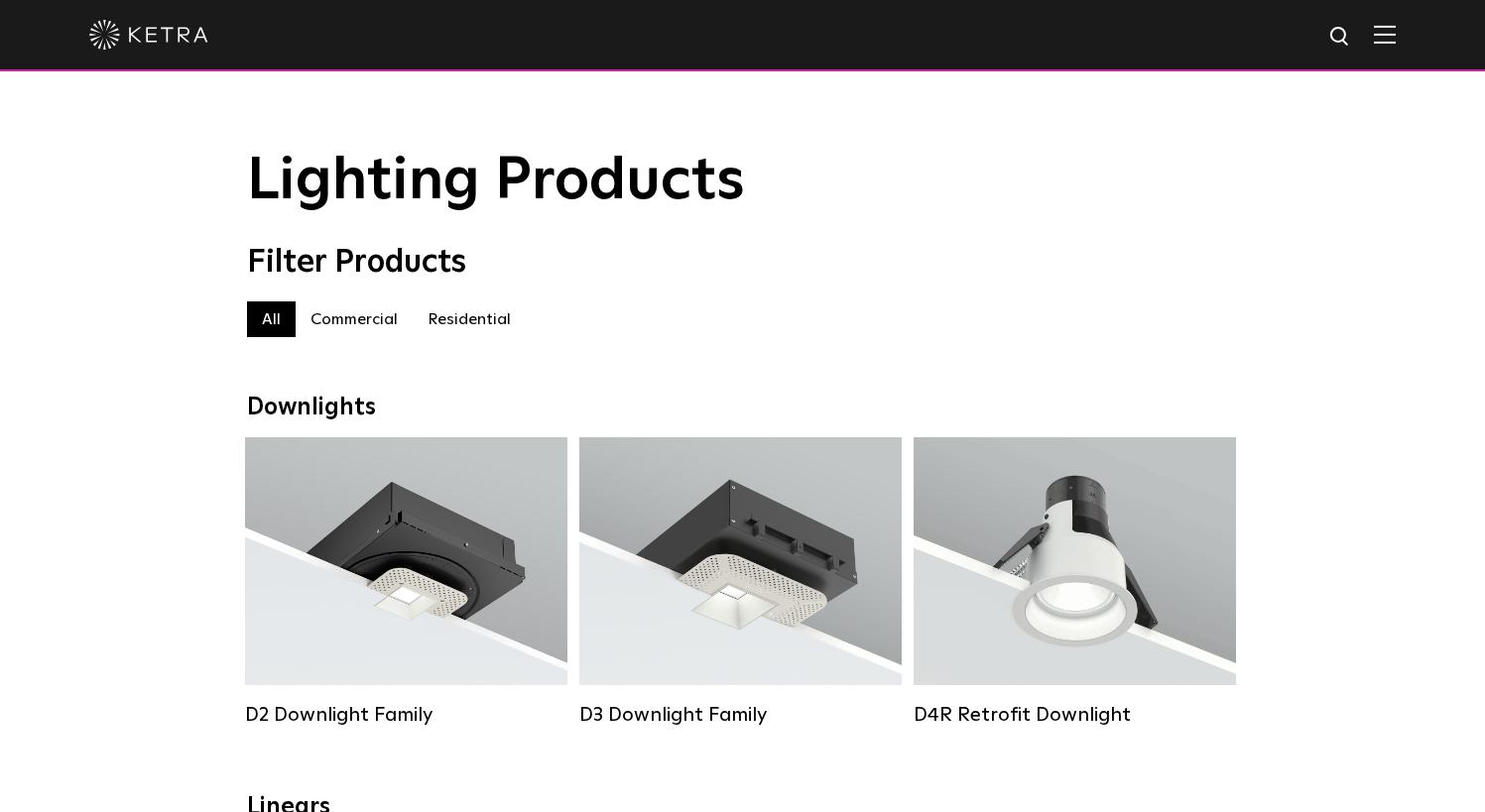 scroll, scrollTop: 0, scrollLeft: 0, axis: both 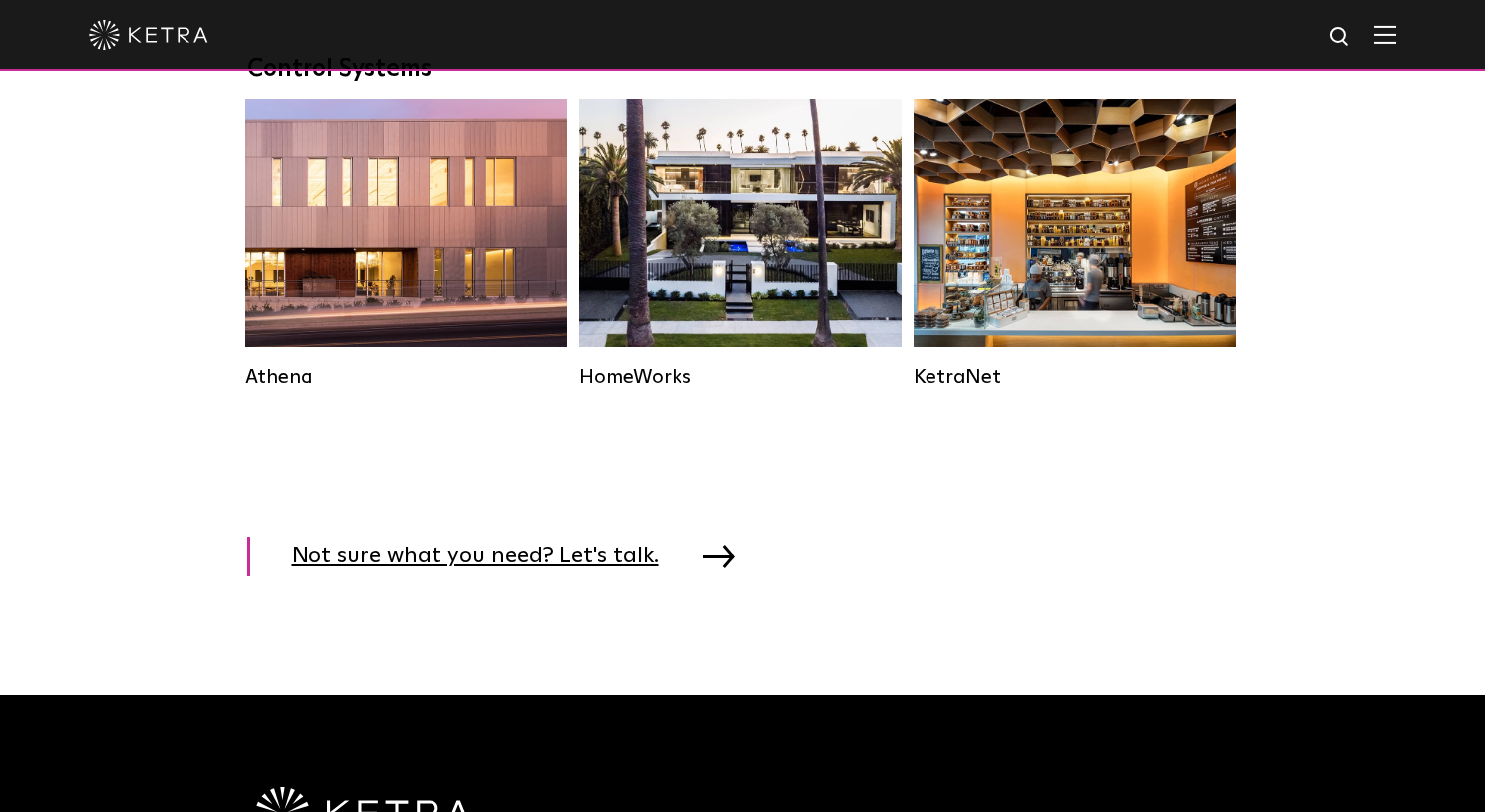 click on "Not sure what you need? Let's talk." at bounding box center [490, 556] 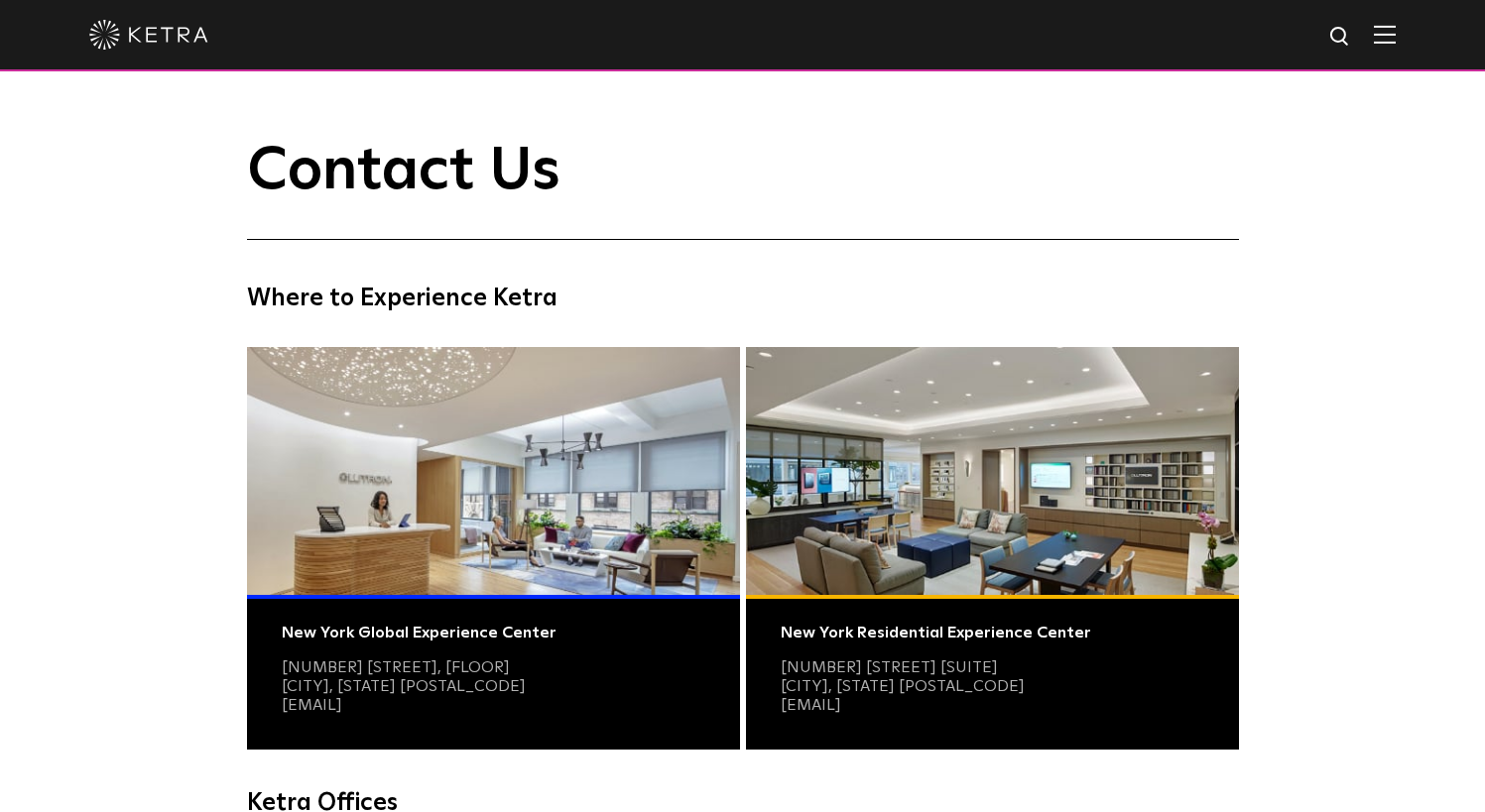 scroll, scrollTop: 0, scrollLeft: 0, axis: both 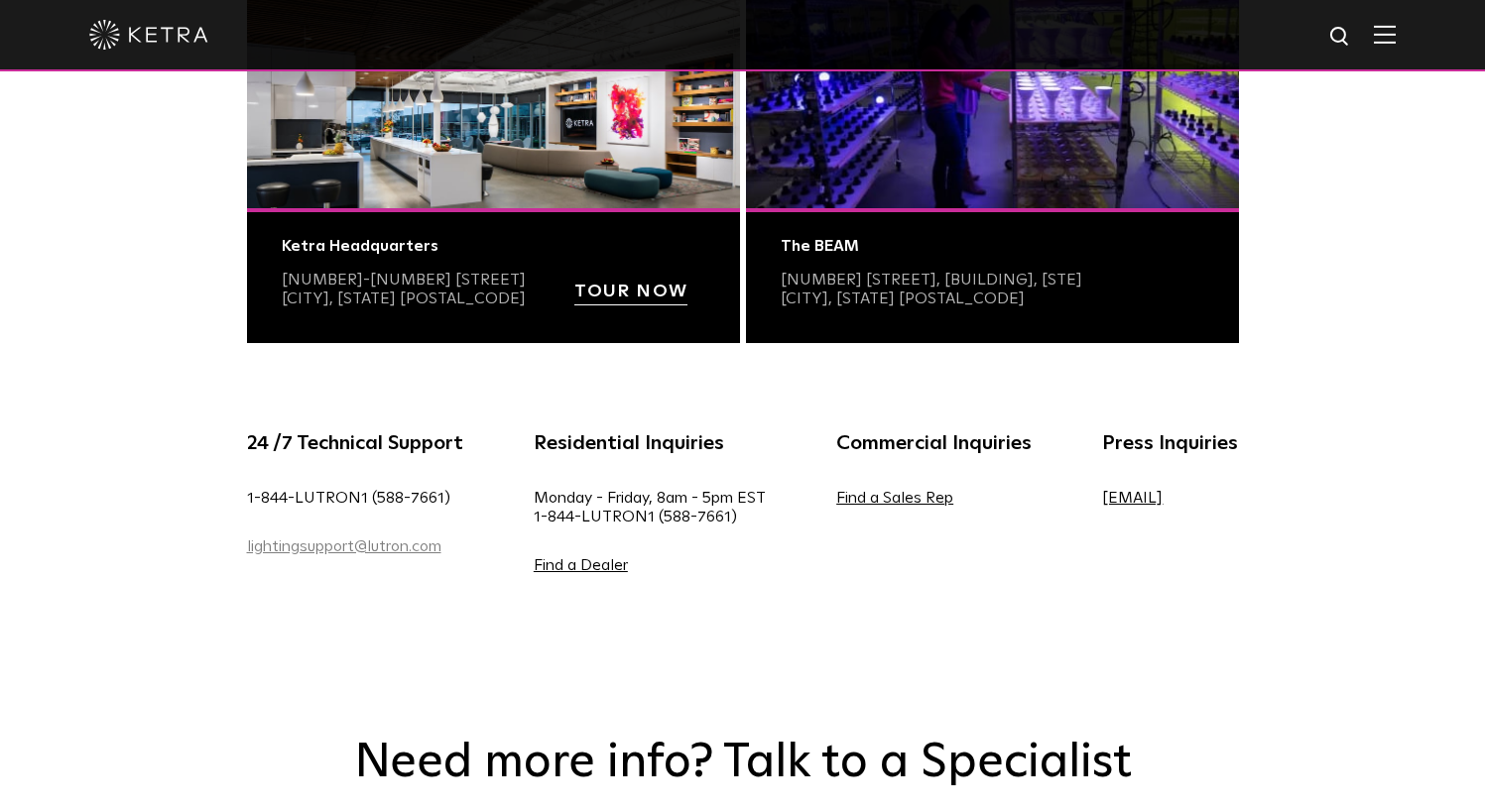 click on "lightingsupport@lutron.com" at bounding box center [344, 546] 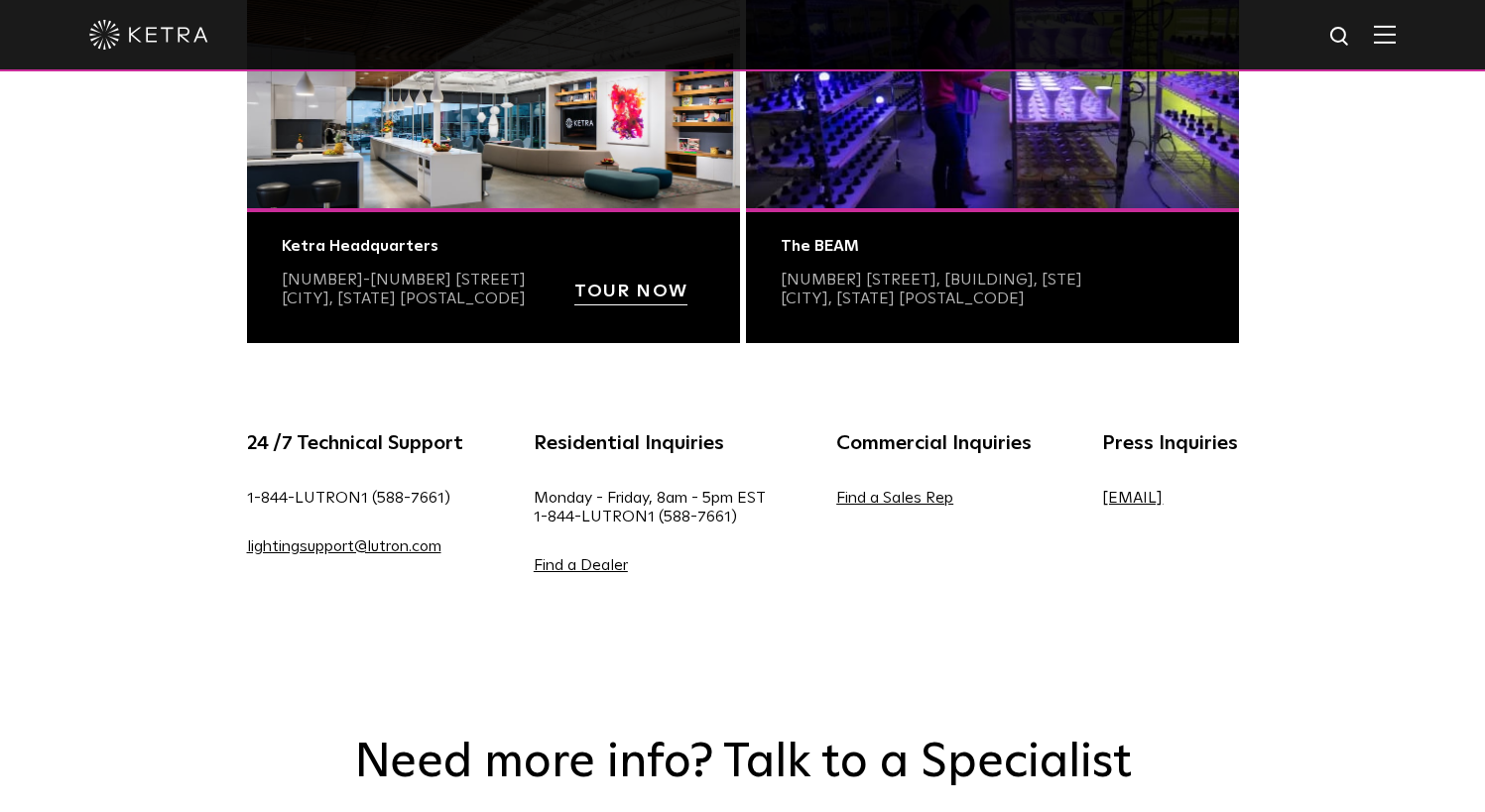 click on "24 /7 Technical Support
1-844-LUTRON1 (588-7661)
lightingsupport@lutron.com
Residential Inquiries
Monday - Friday, 8am - 5pm EST 1-844-LUTRON1 (588-7661)
Find a Dealer
Commercial Inquiries
Find a Sales Rep
Press Inquiries
press@ketra.com" at bounding box center [742, 526] 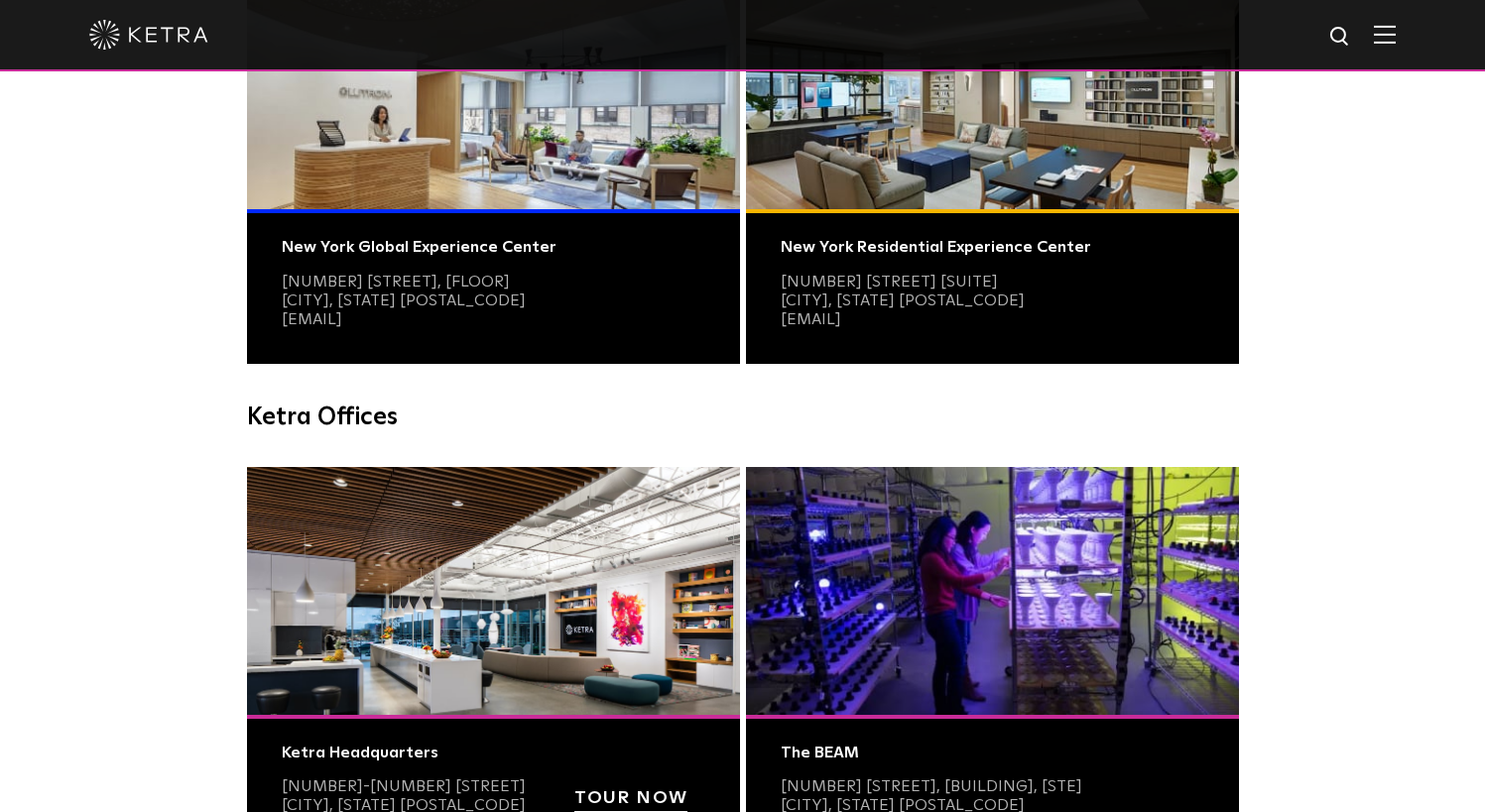 scroll, scrollTop: 397, scrollLeft: 0, axis: vertical 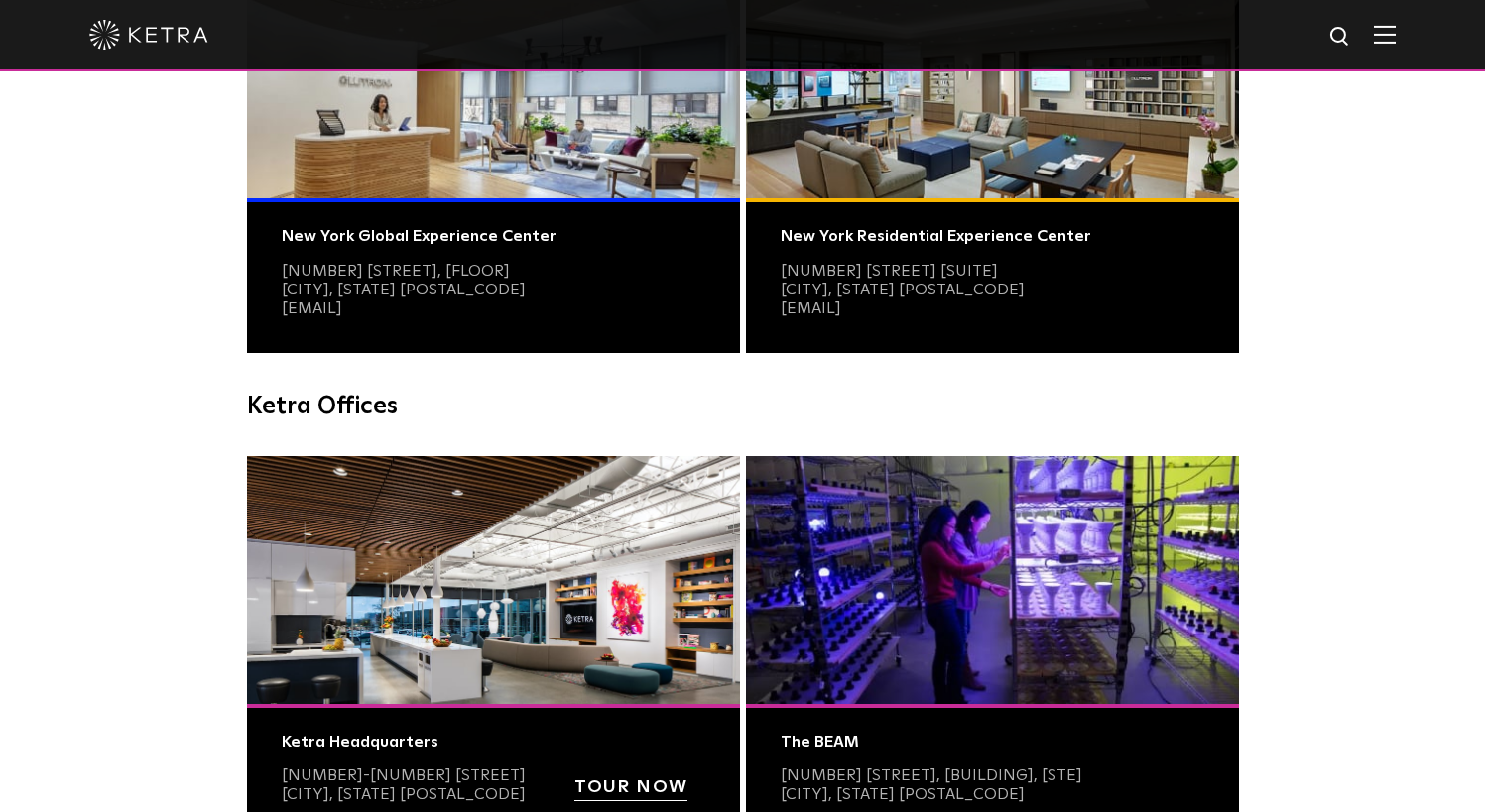 click at bounding box center [493, 74] 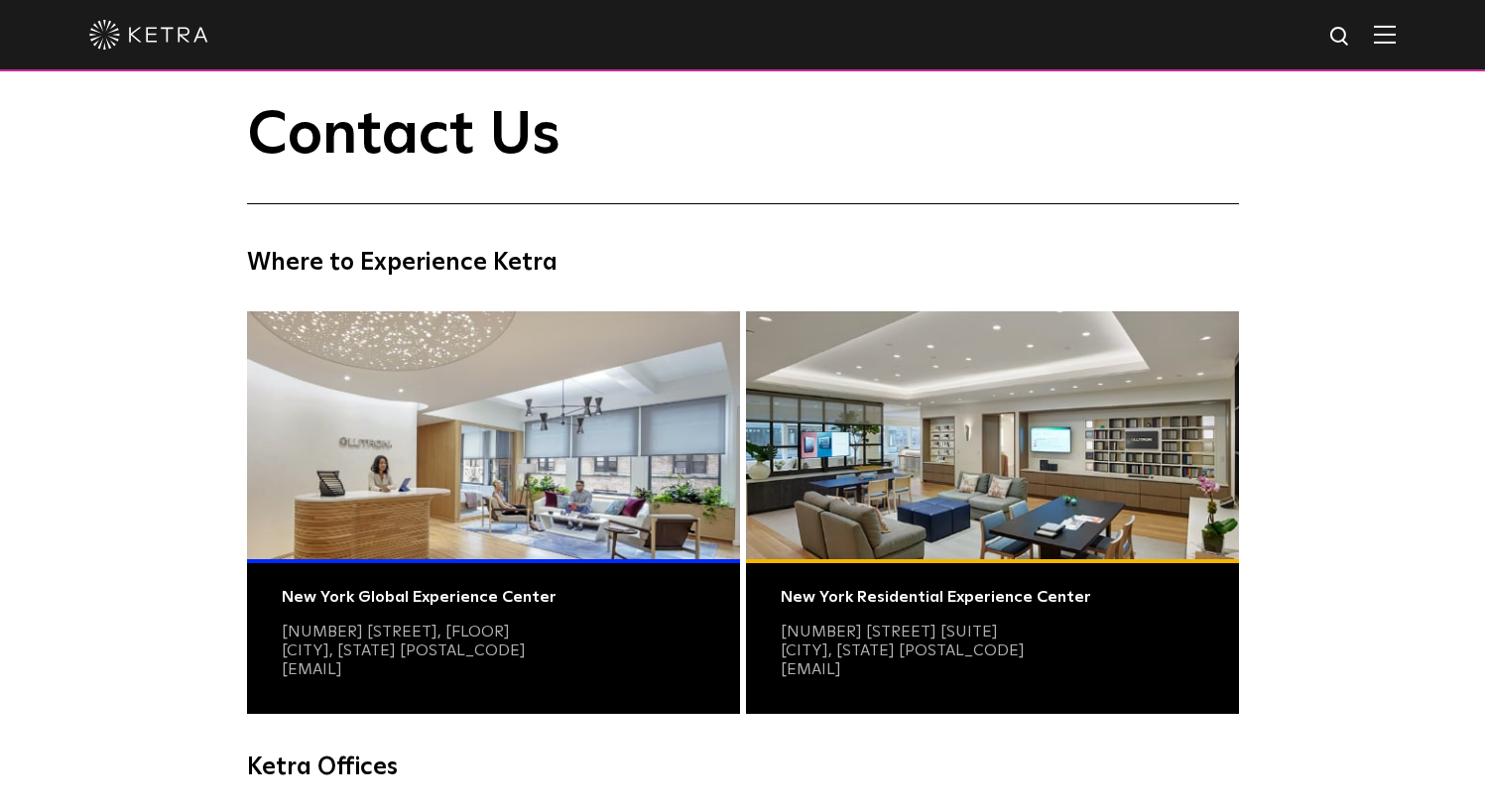 scroll, scrollTop: 0, scrollLeft: 0, axis: both 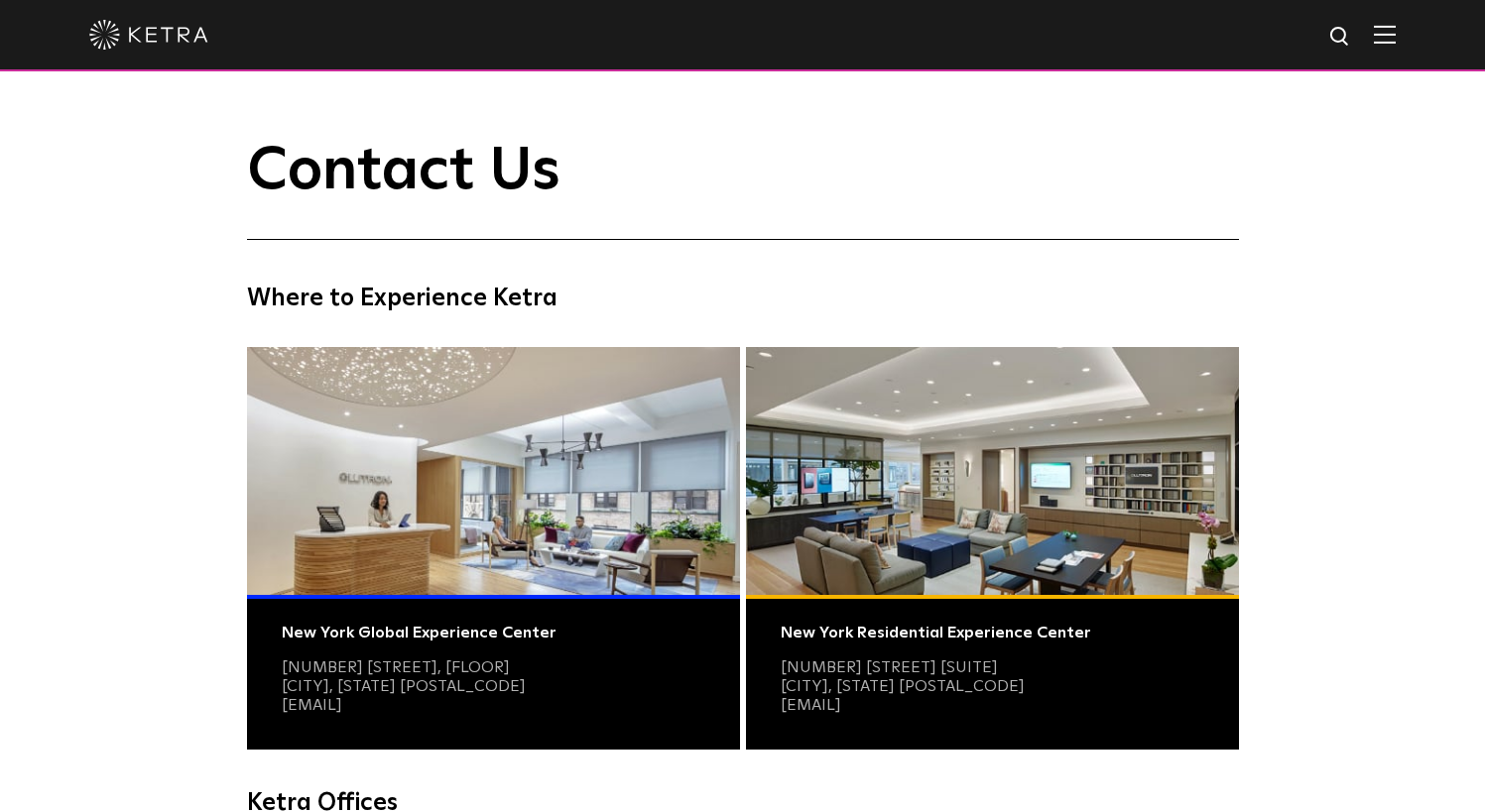click at bounding box center (1385, 34) 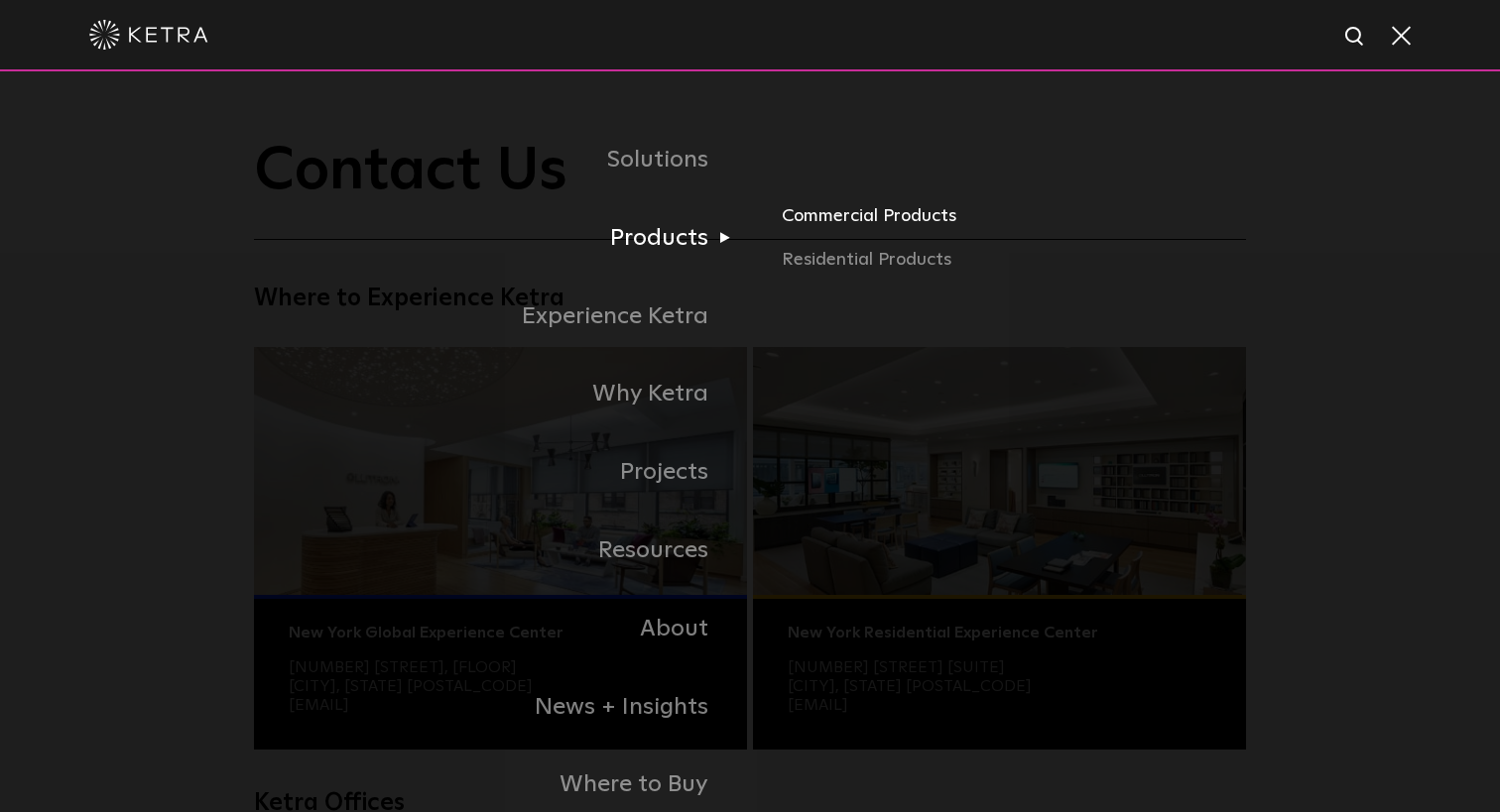 click on "Commercial Products" at bounding box center [1014, 224] 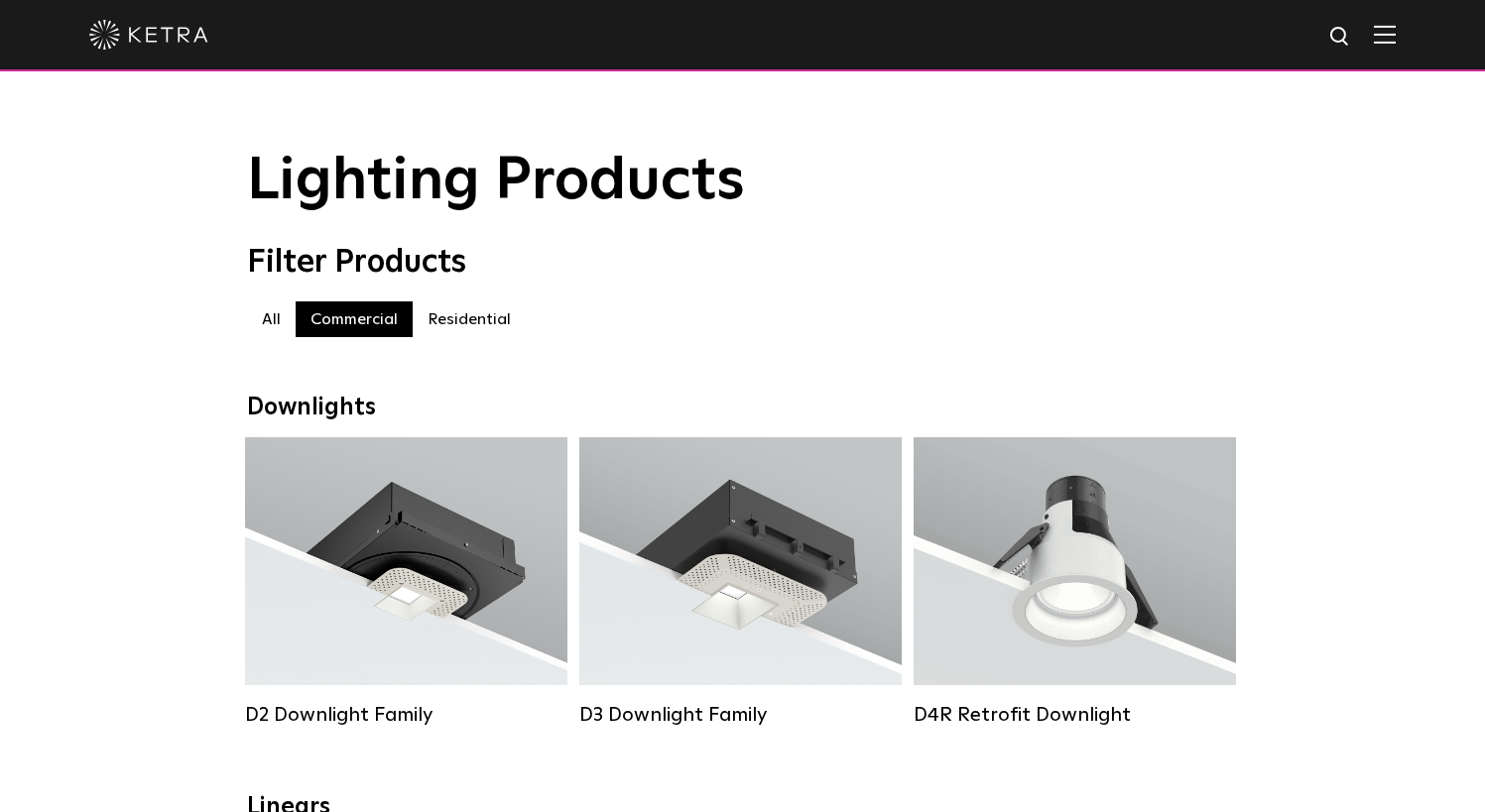 scroll, scrollTop: 0, scrollLeft: 0, axis: both 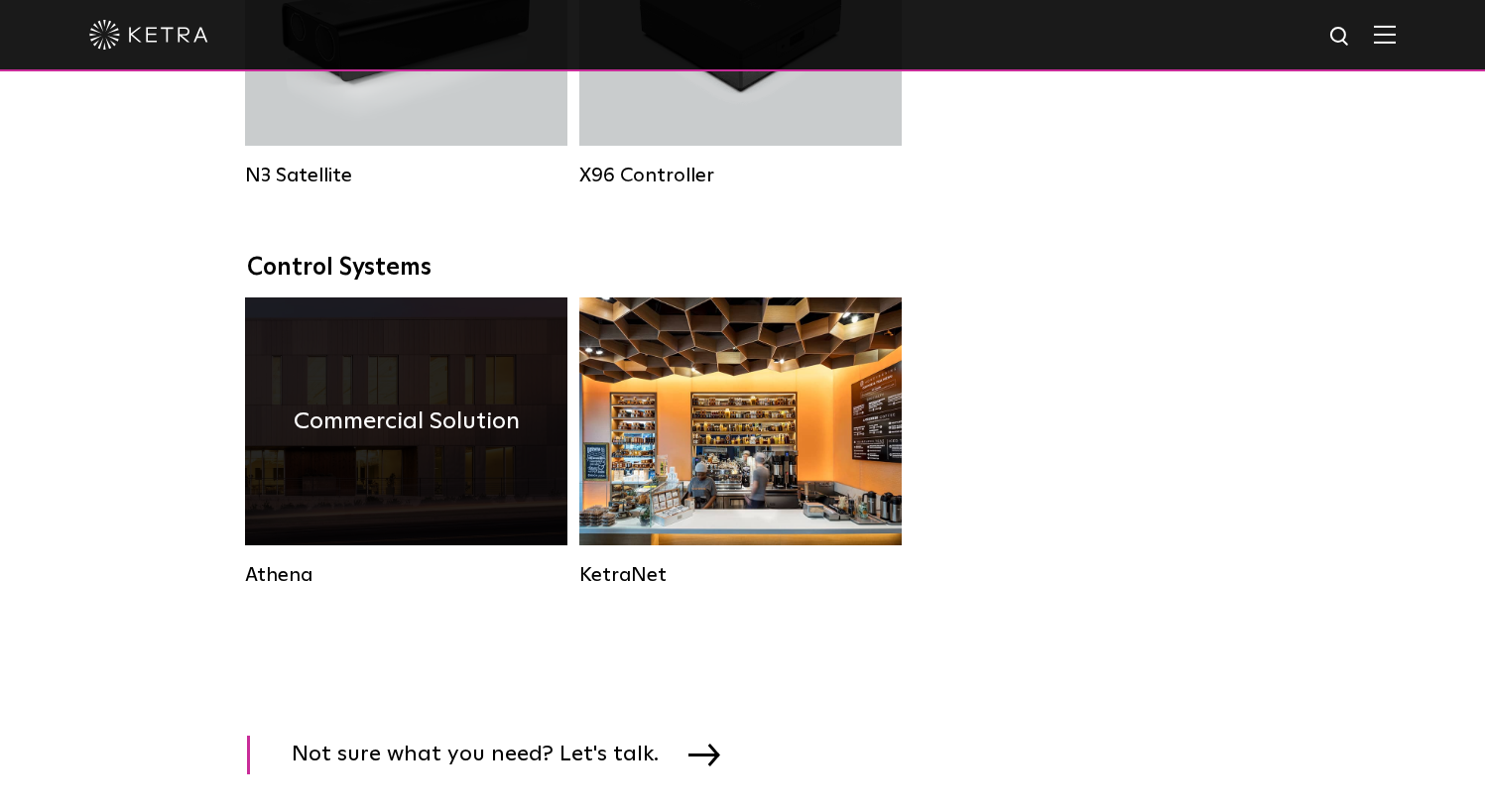 click on "Commercial Solution" at bounding box center [407, 421] 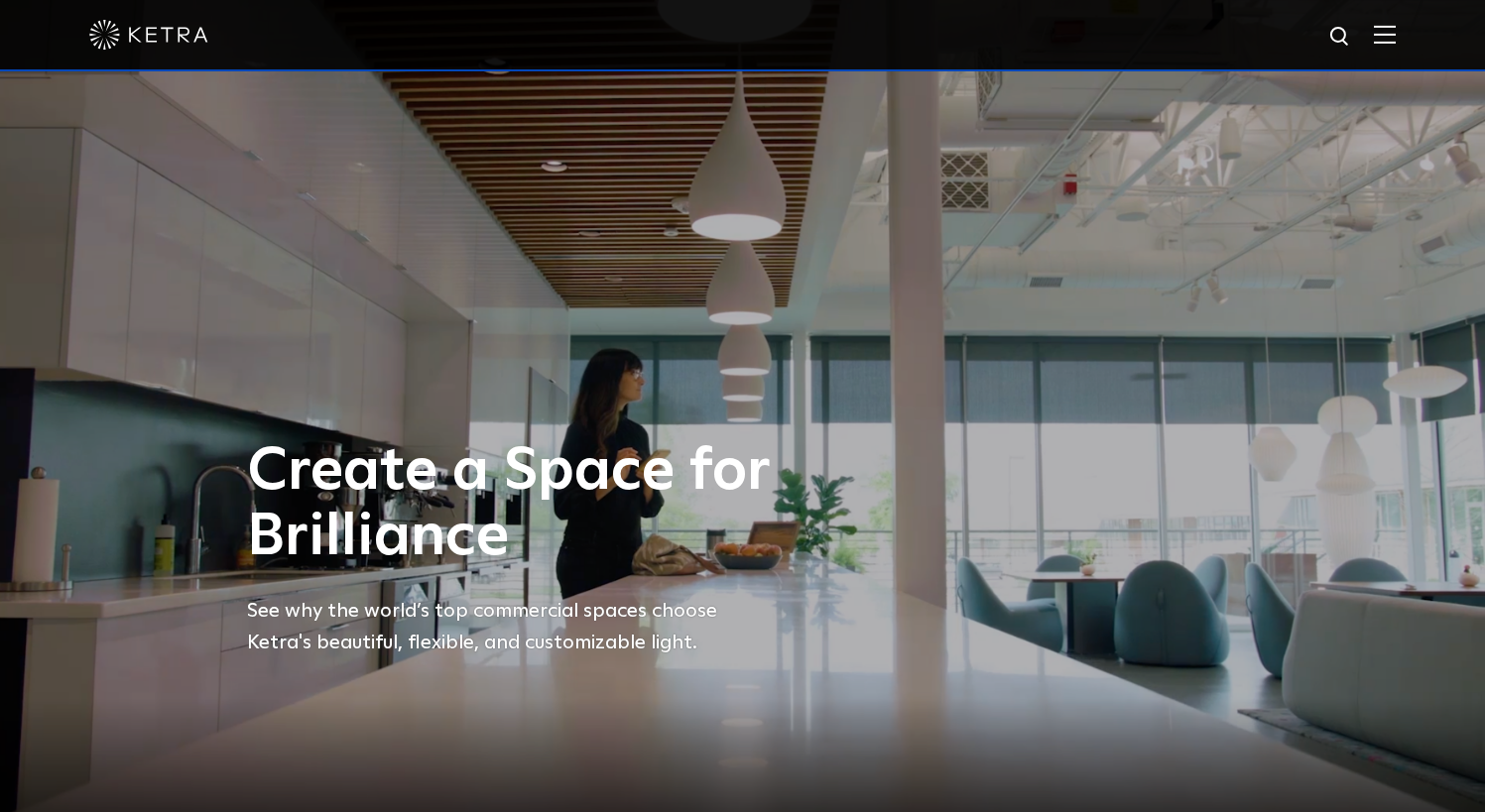 scroll, scrollTop: 0, scrollLeft: 0, axis: both 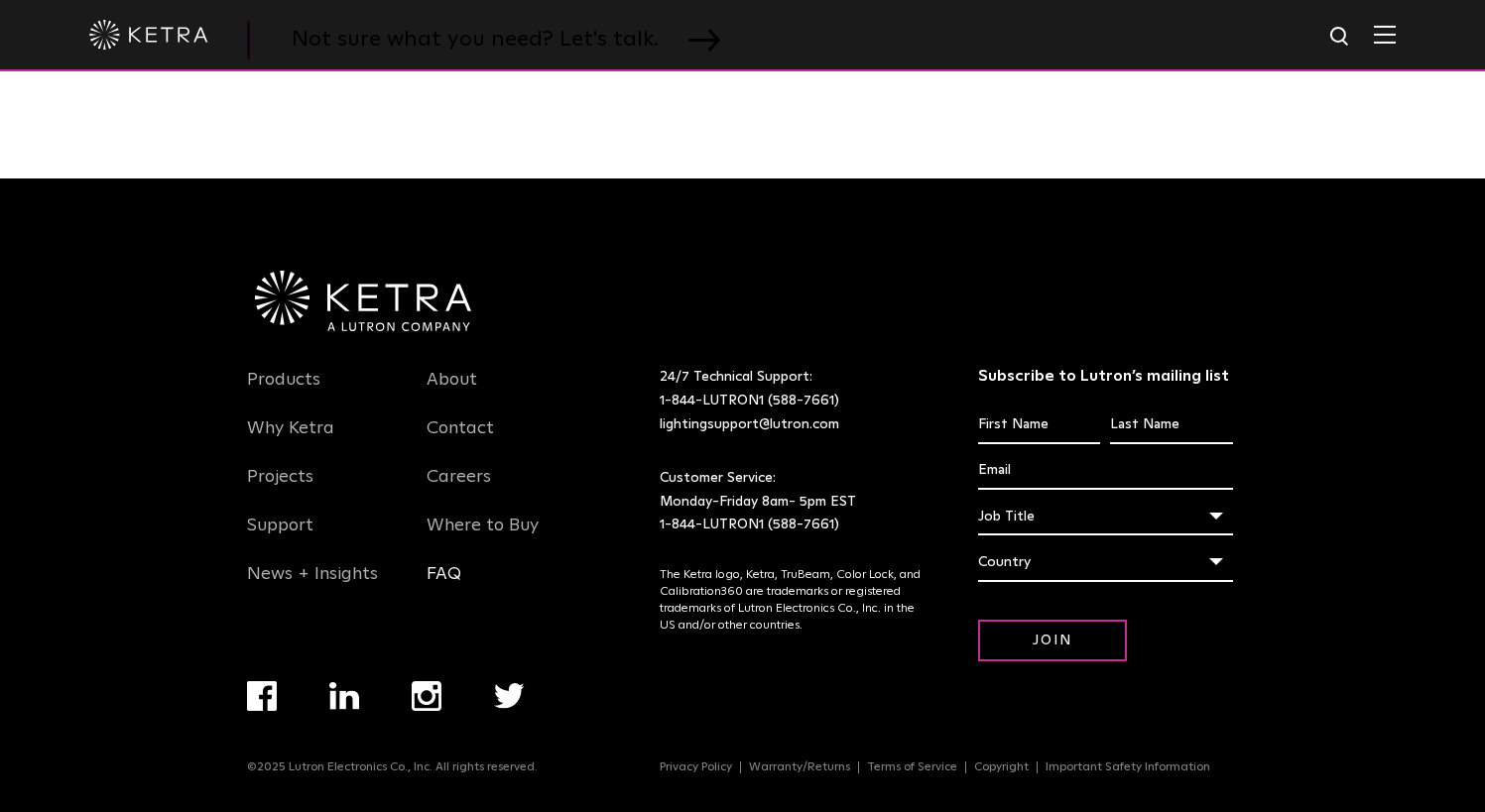 click on "FAQ" at bounding box center (443, 586) 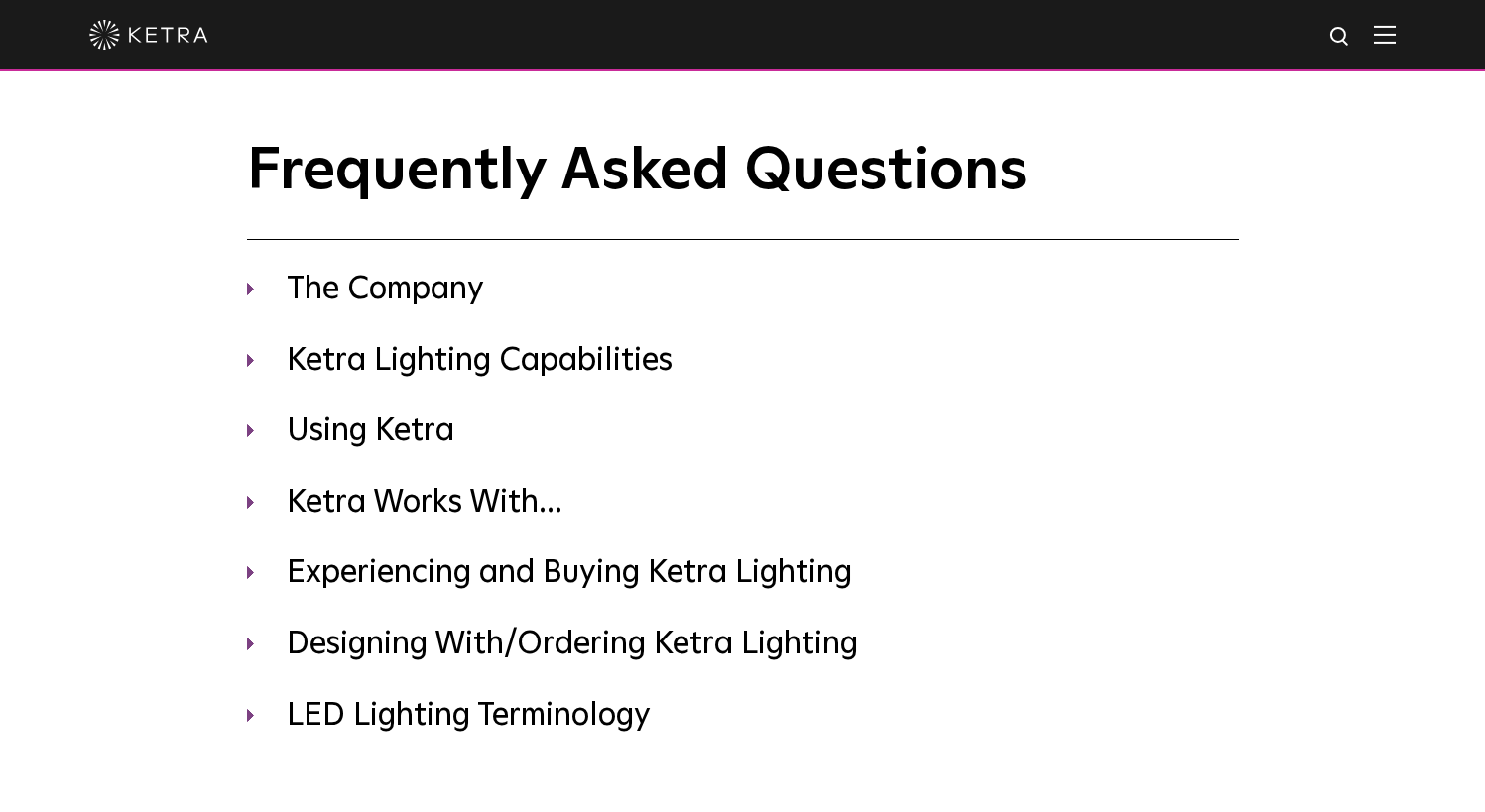 scroll, scrollTop: 0, scrollLeft: 0, axis: both 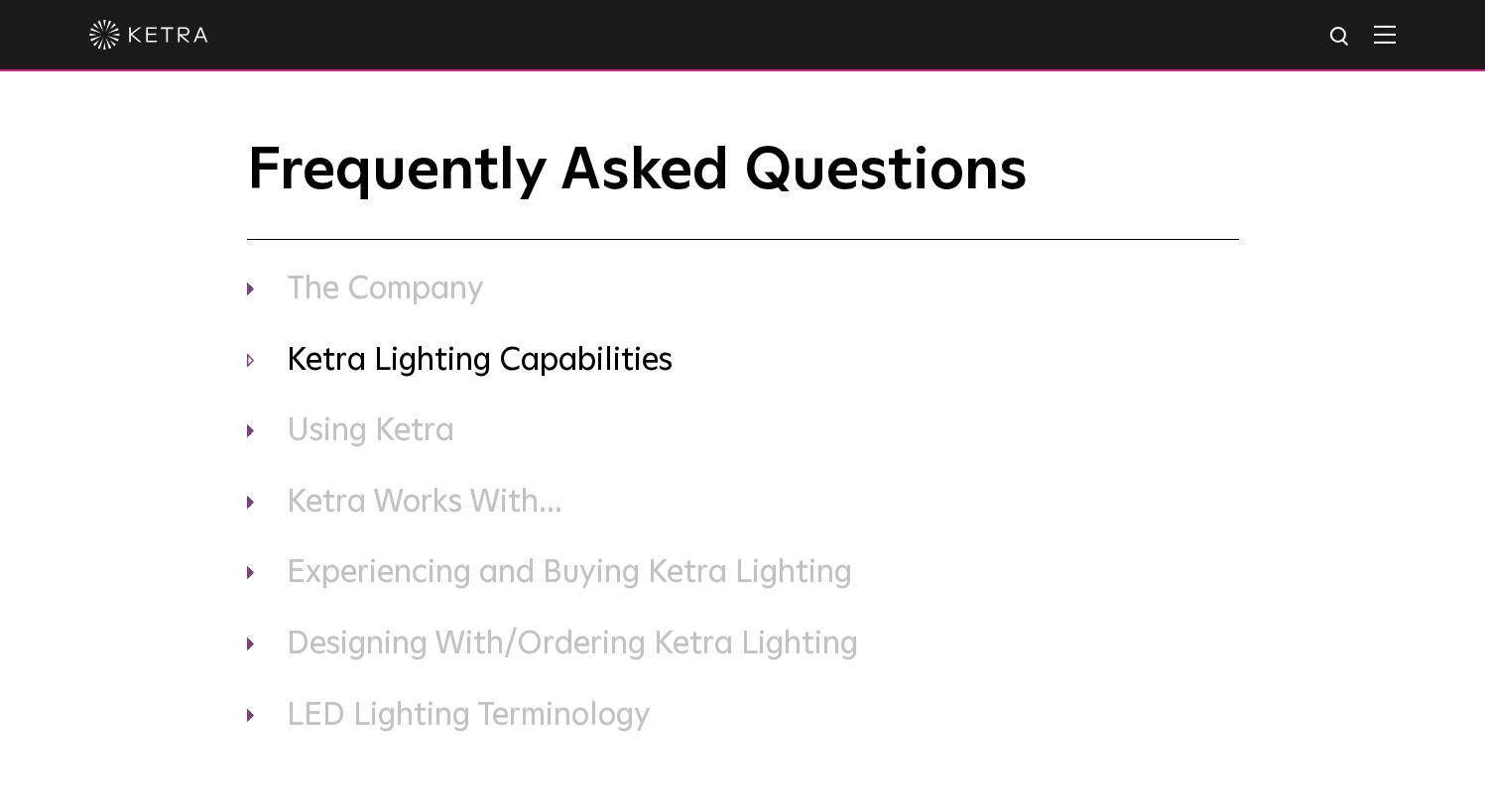 click on "Ketra Lighting Capabilities" at bounding box center (743, 362) 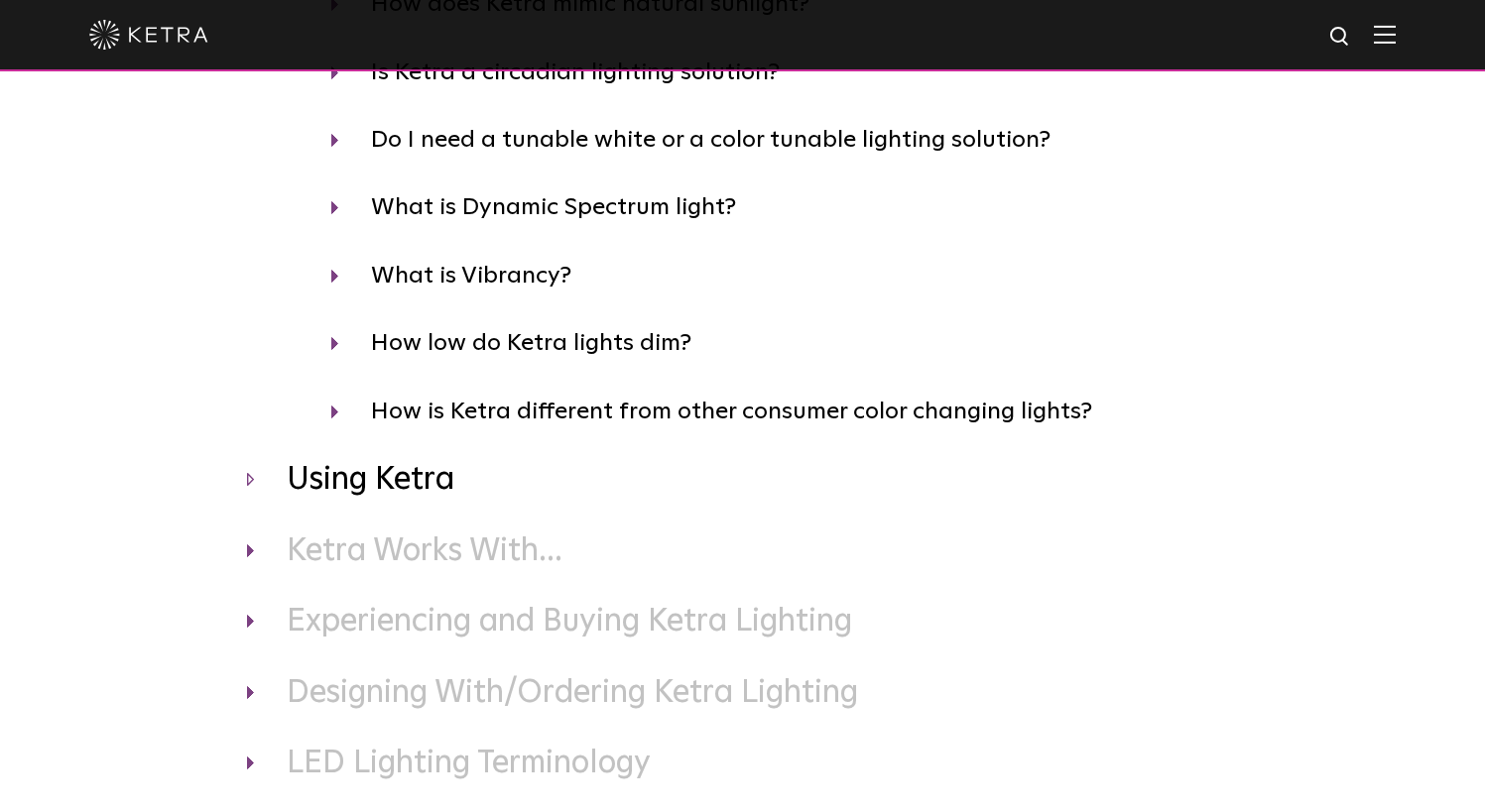 scroll, scrollTop: 496, scrollLeft: 0, axis: vertical 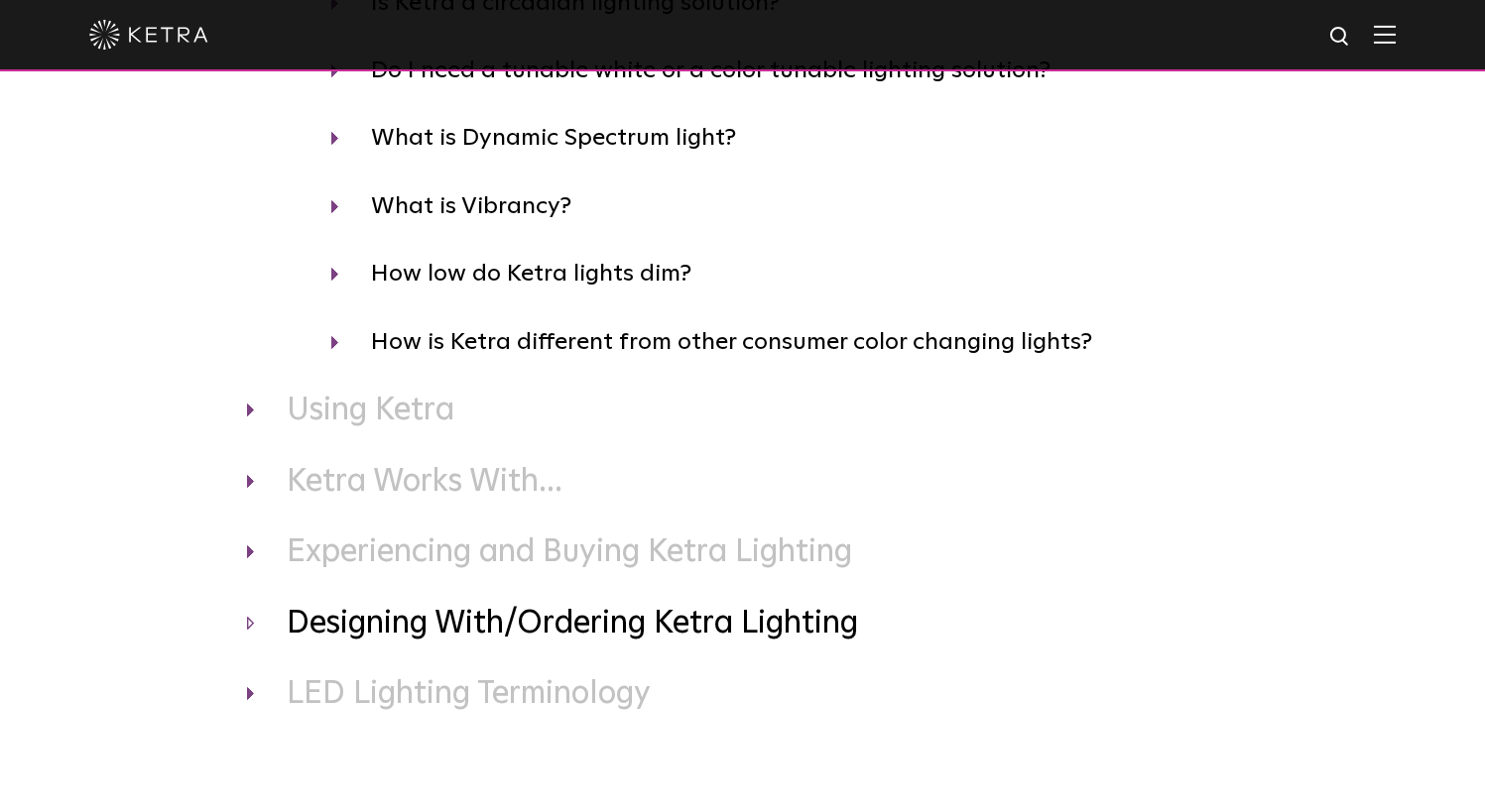 click on "Designing With/Ordering Ketra Lighting" at bounding box center [743, 625] 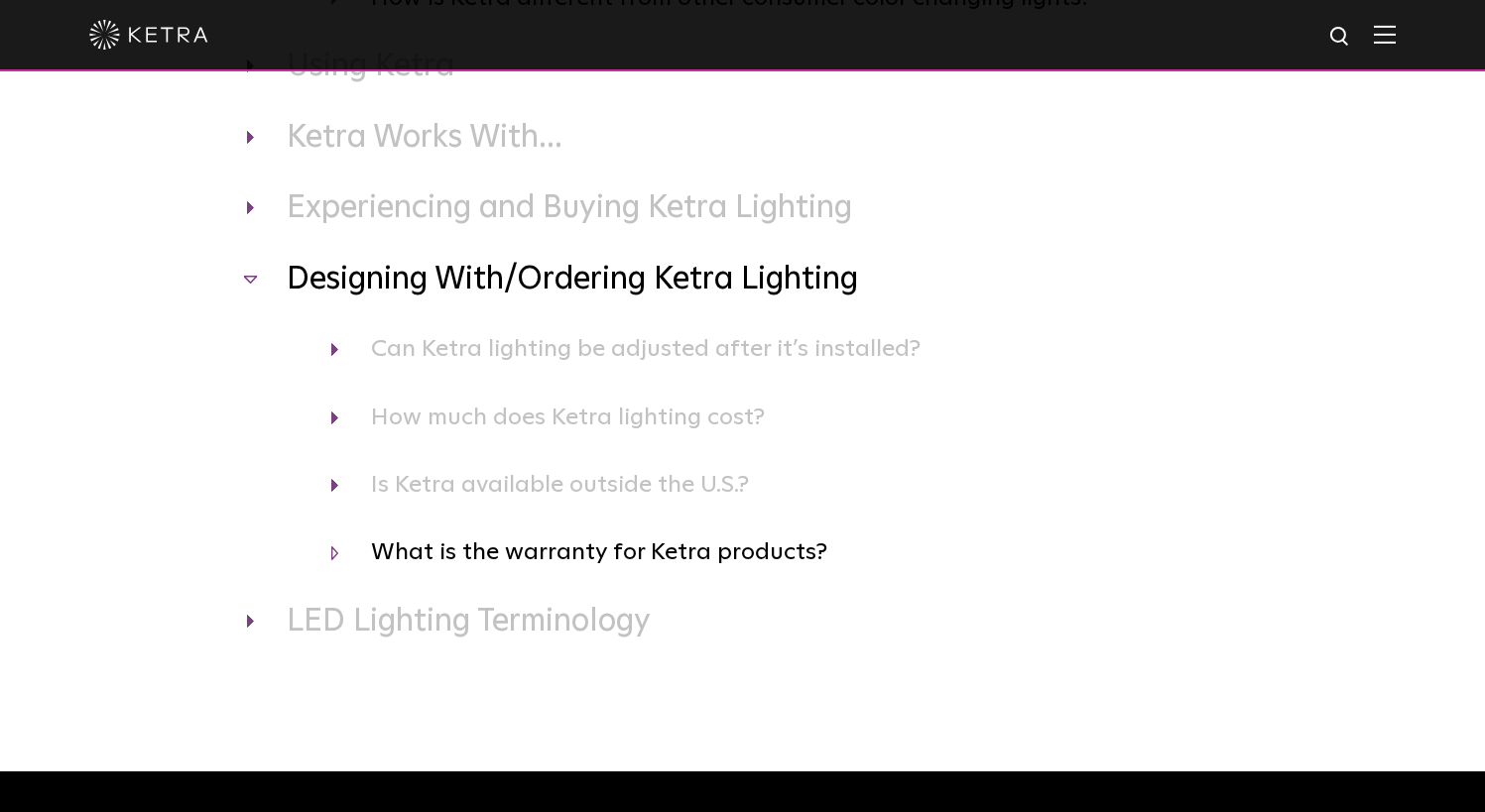 scroll, scrollTop: 892, scrollLeft: 0, axis: vertical 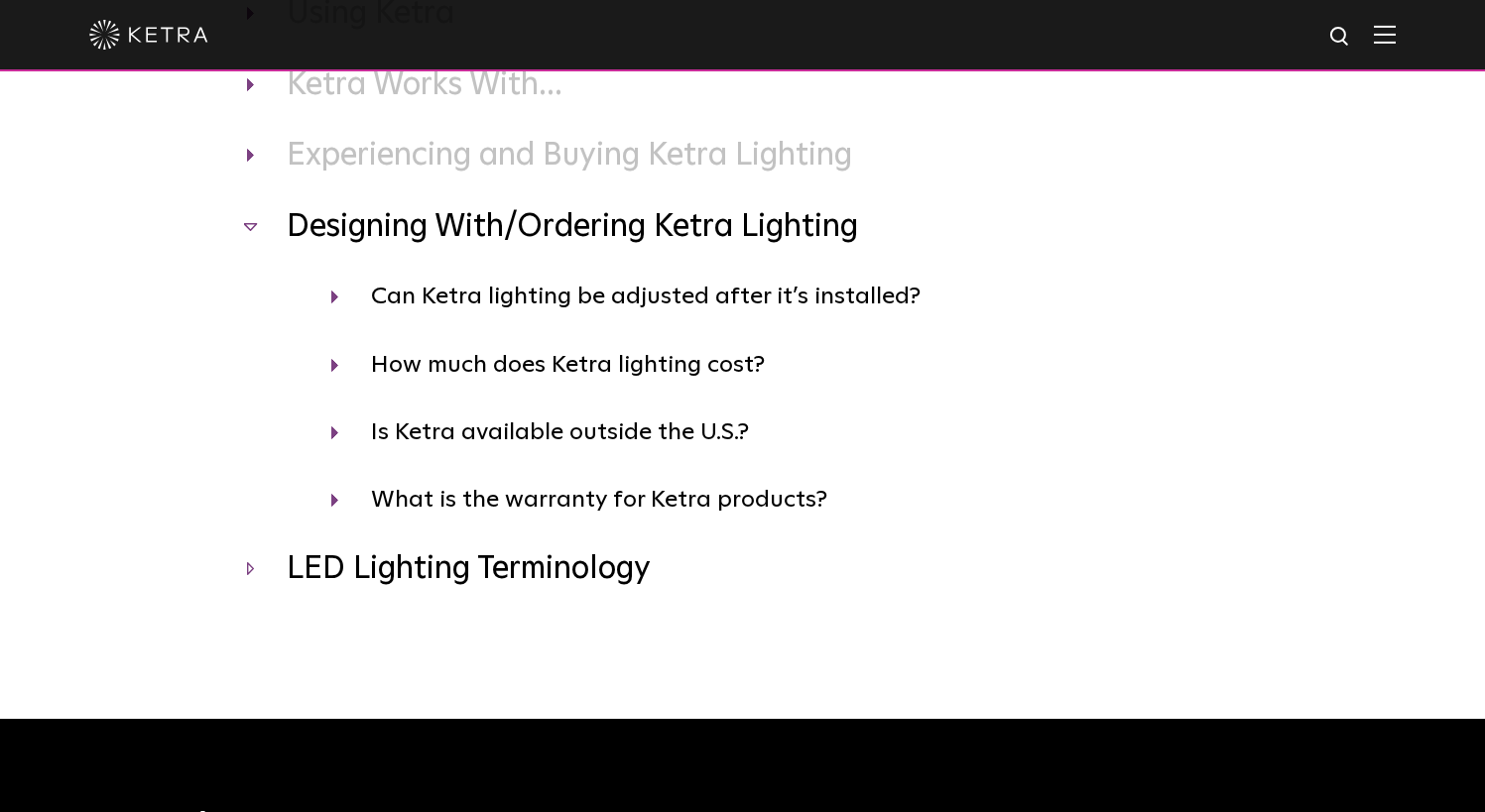 click on "LED Lighting Terminology" at bounding box center (743, 570) 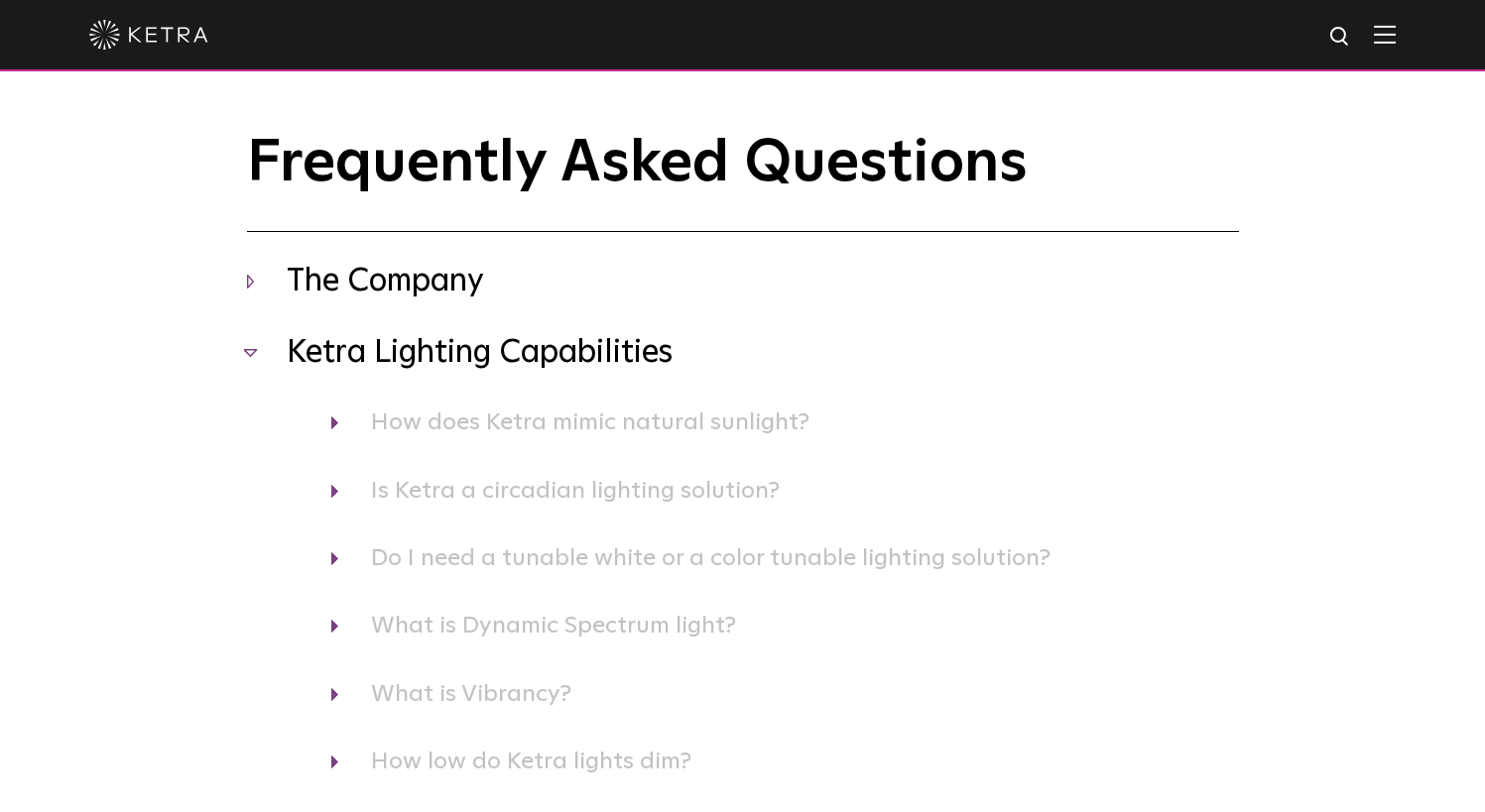 scroll, scrollTop: 0, scrollLeft: 0, axis: both 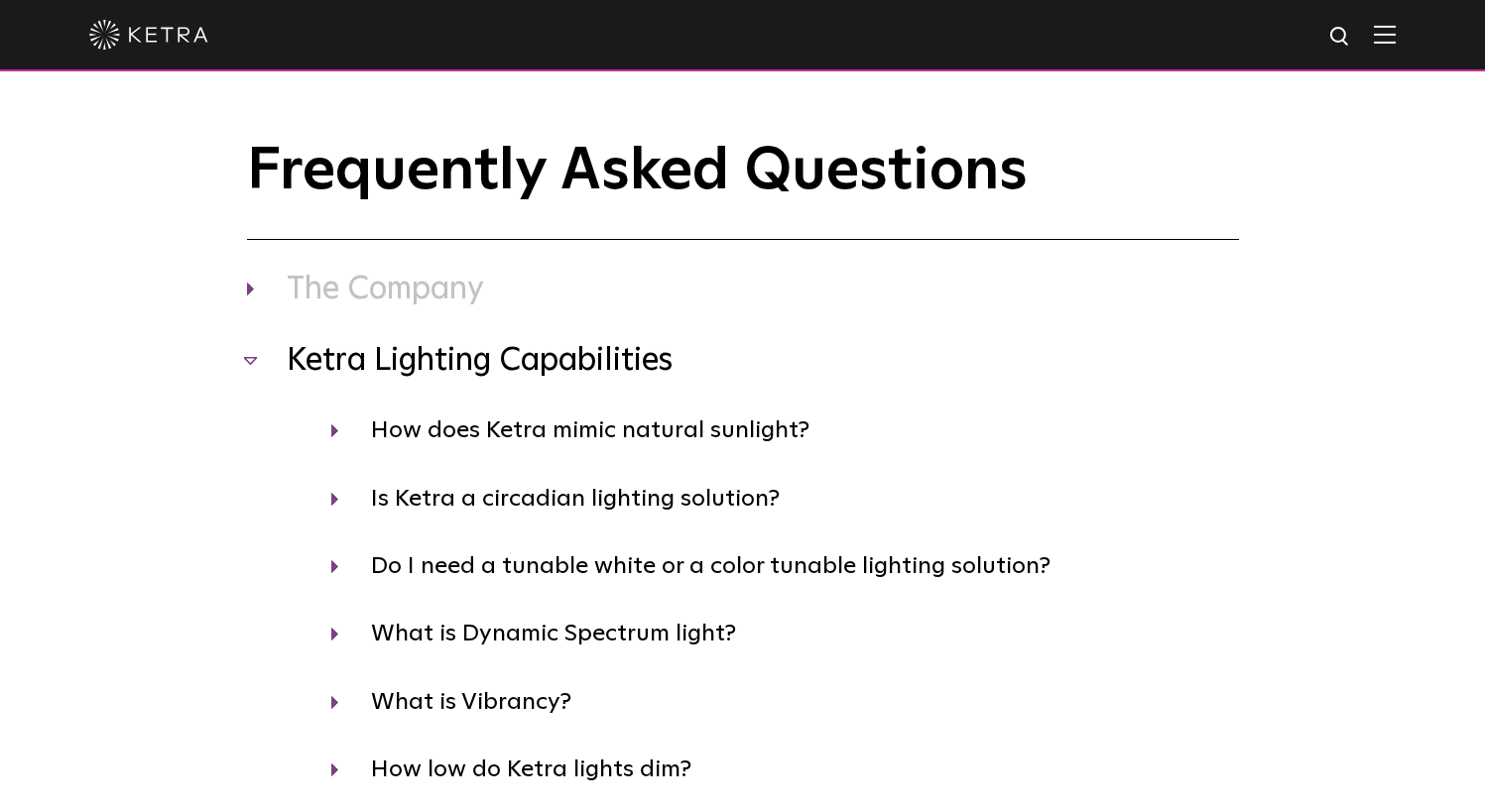 click at bounding box center (1385, 34) 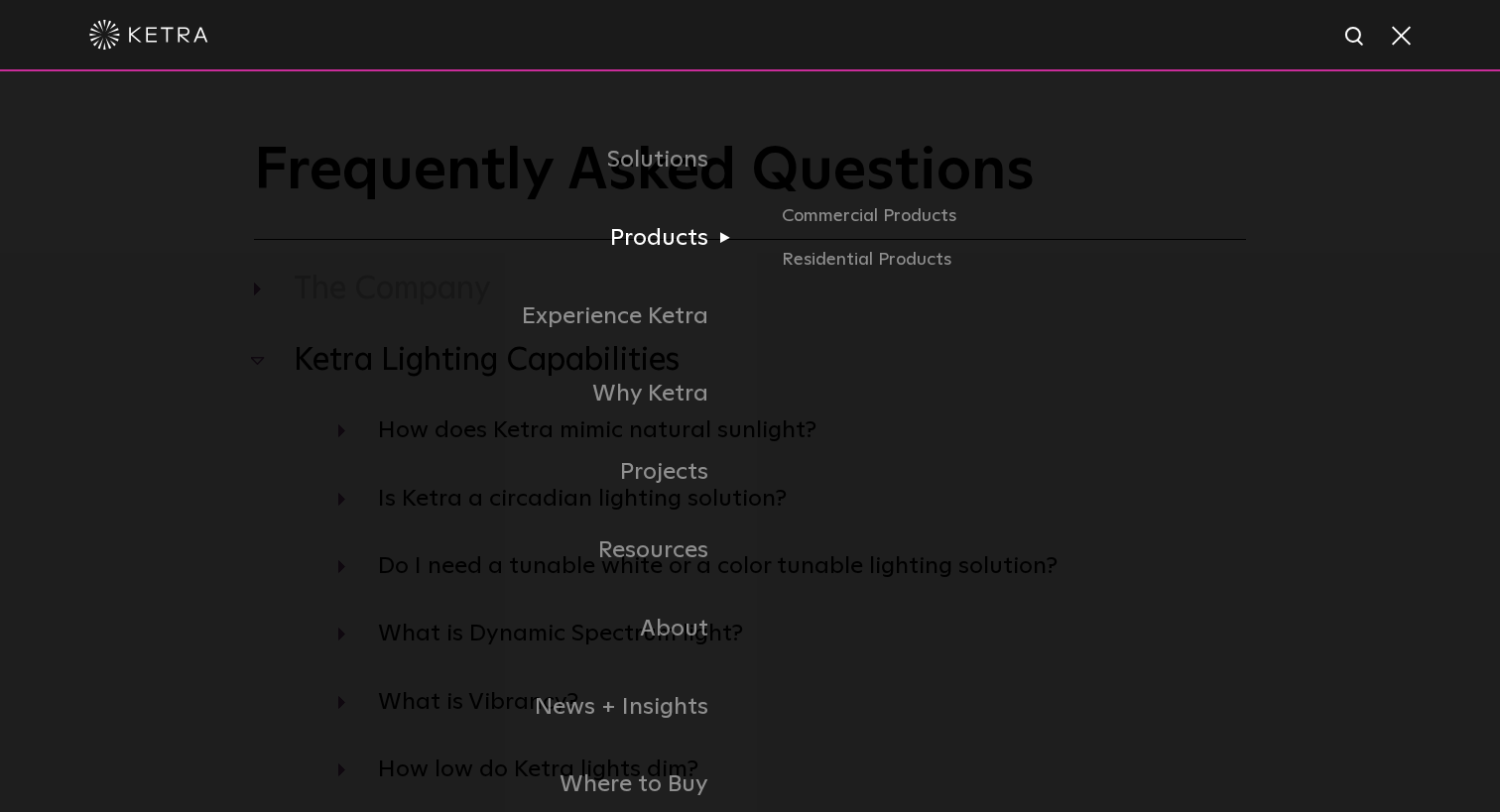 click on "Products" at bounding box center (502, 238) 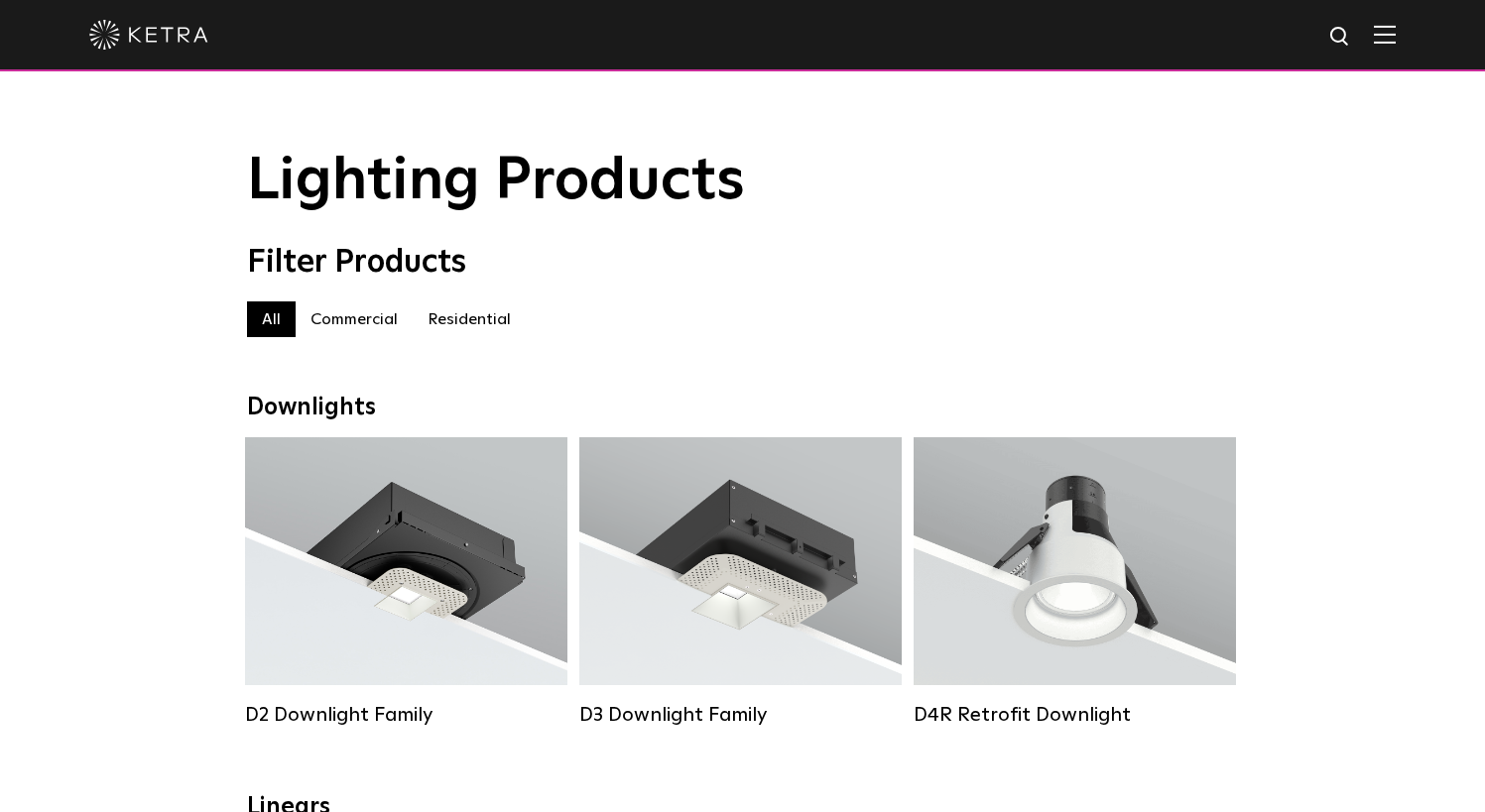 scroll, scrollTop: 0, scrollLeft: 0, axis: both 